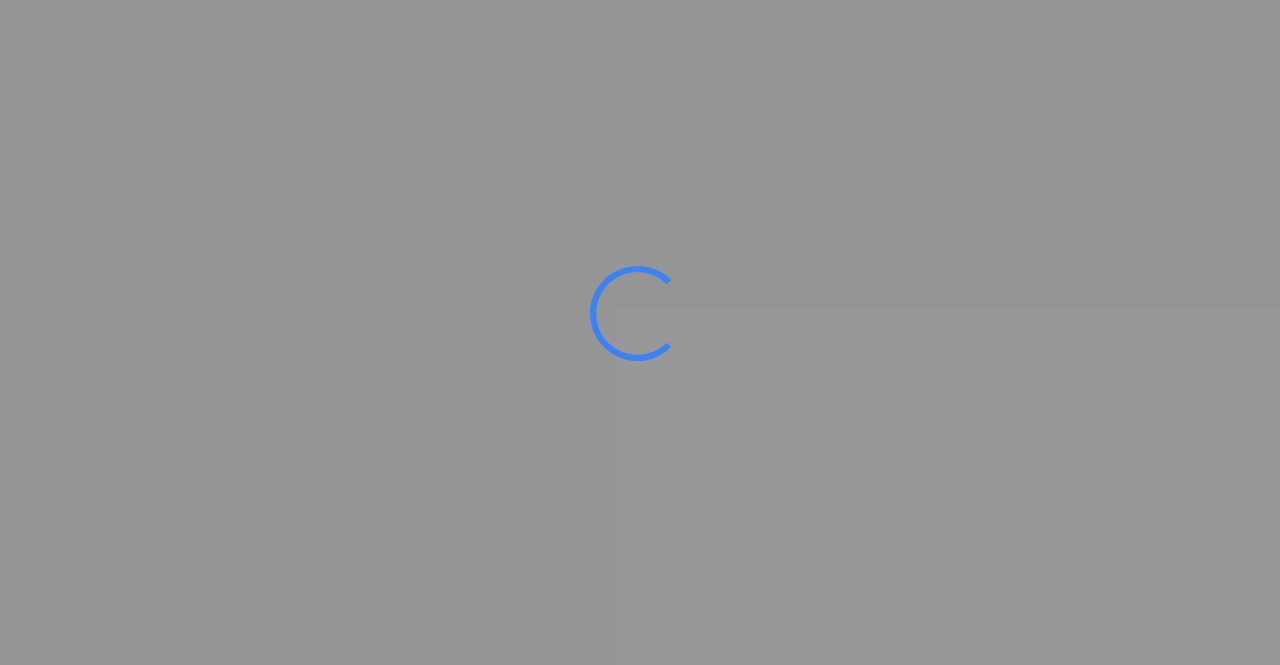 scroll, scrollTop: 0, scrollLeft: 0, axis: both 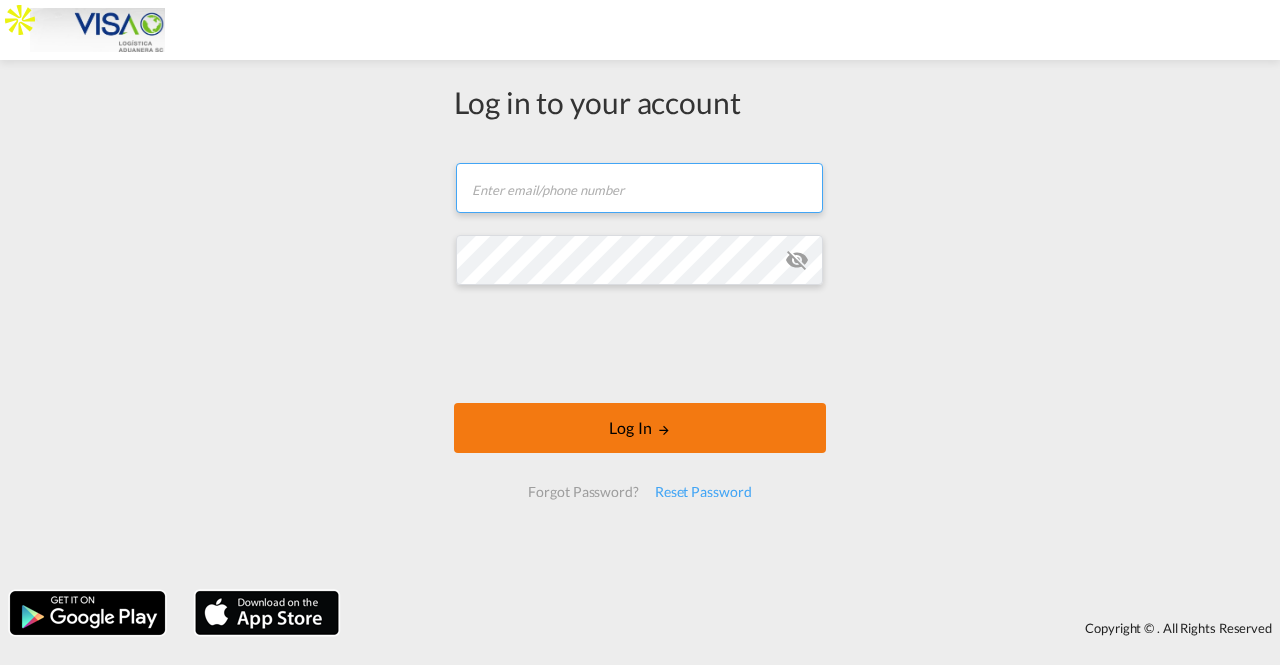 type on "[PERSON_NAME][EMAIL_ADDRESS][PERSON_NAME][DOMAIN_NAME]" 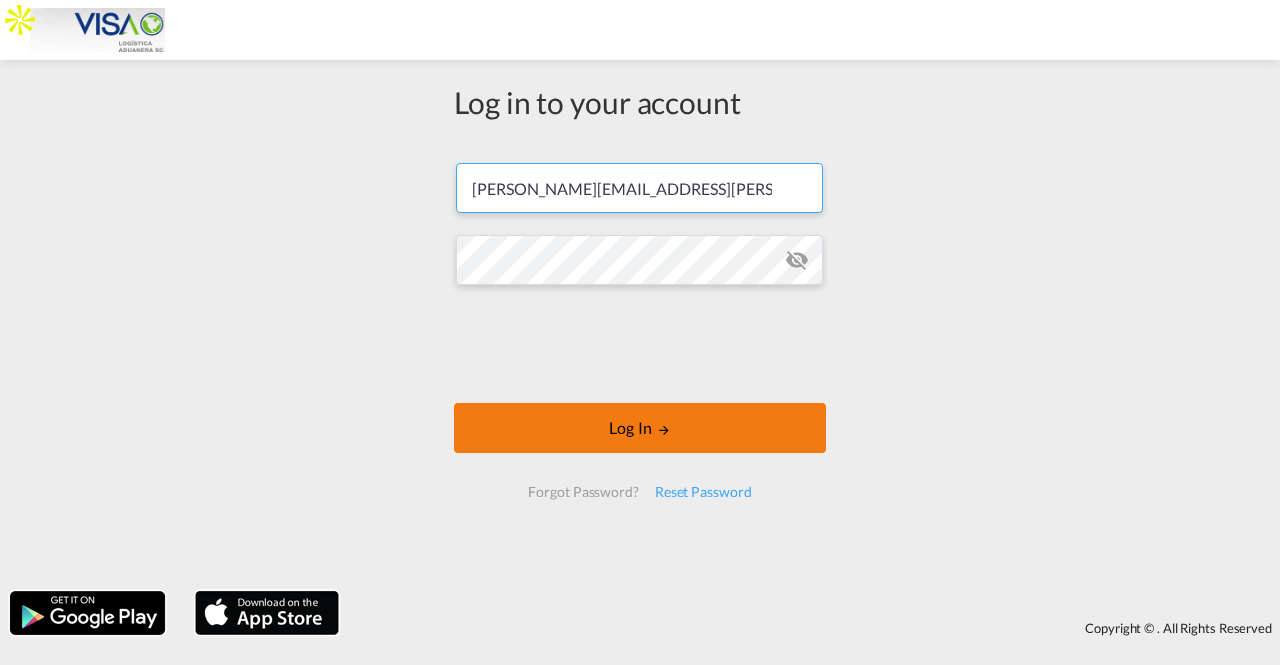 scroll, scrollTop: 0, scrollLeft: 0, axis: both 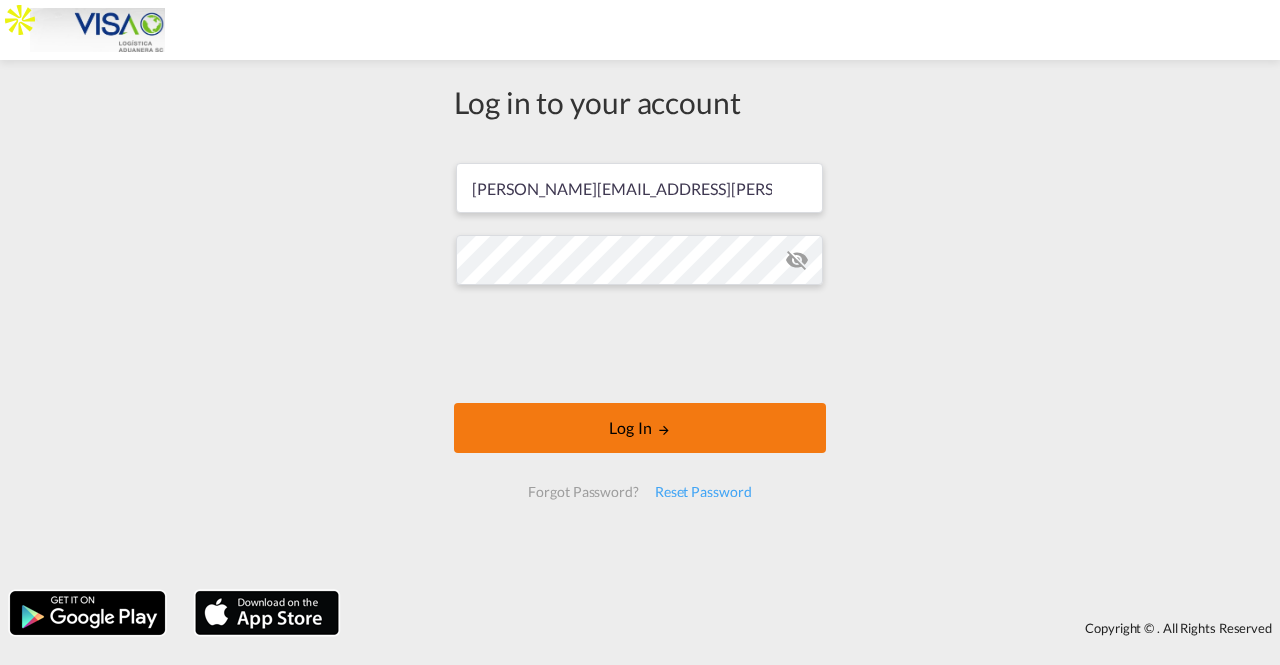 click on "Log In" at bounding box center (640, 428) 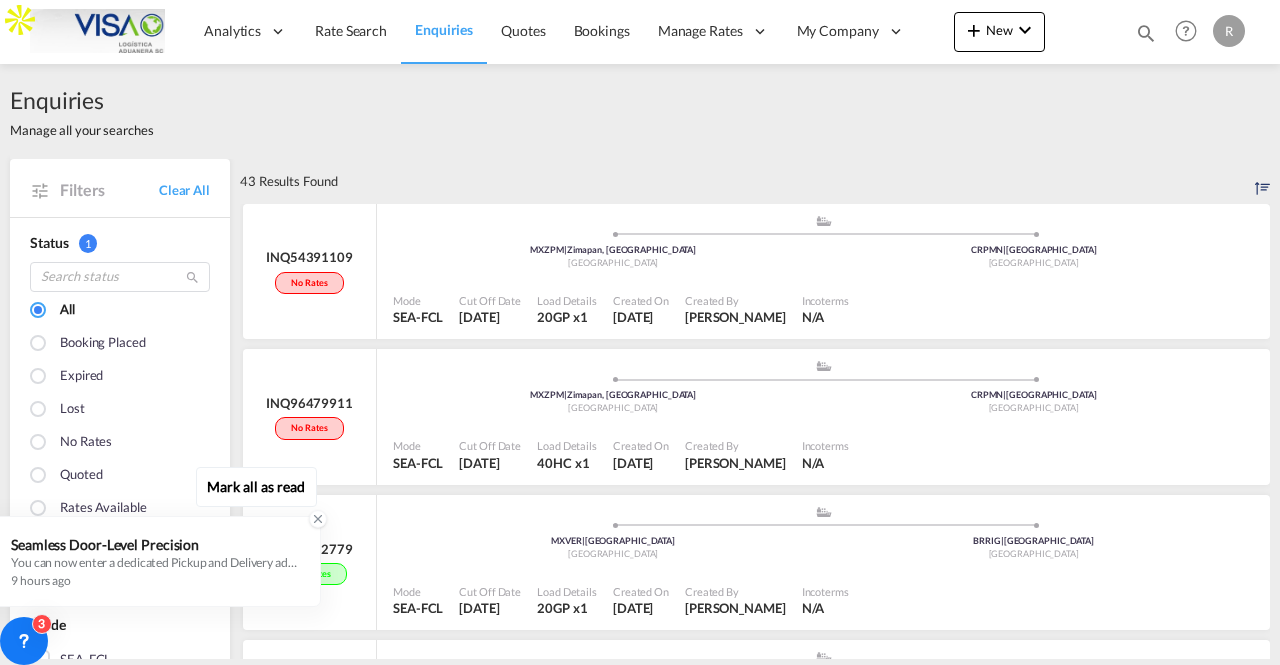 click at bounding box center (318, 519) 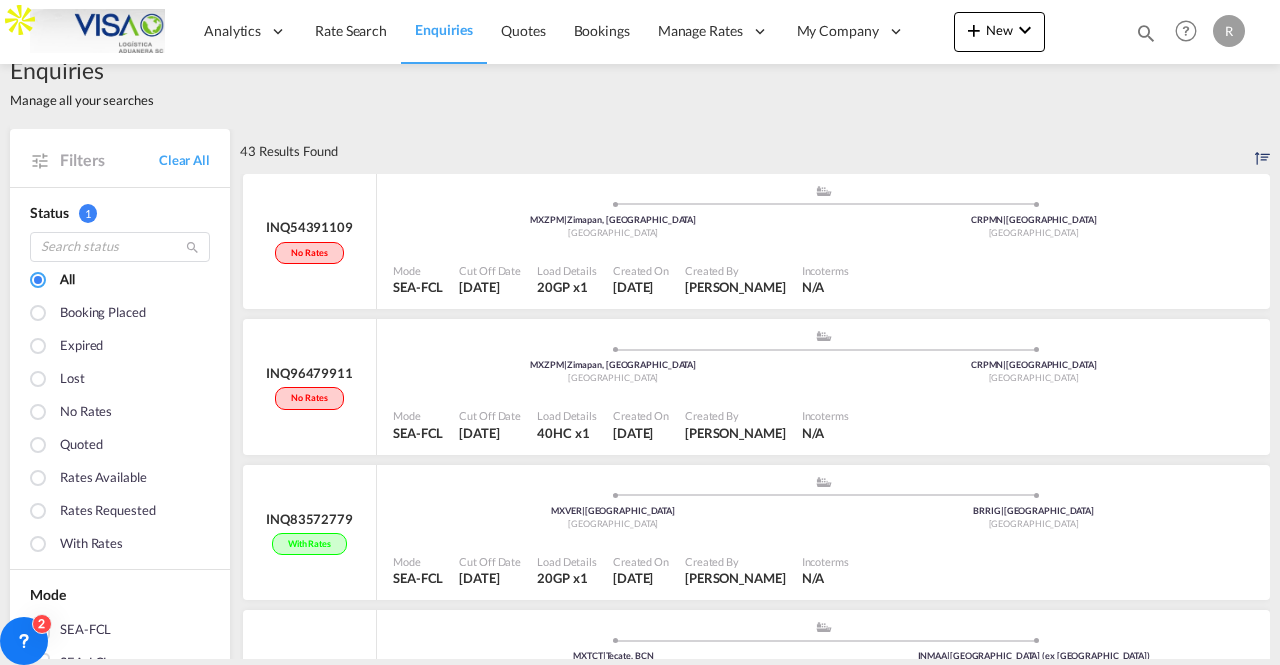 scroll, scrollTop: 0, scrollLeft: 0, axis: both 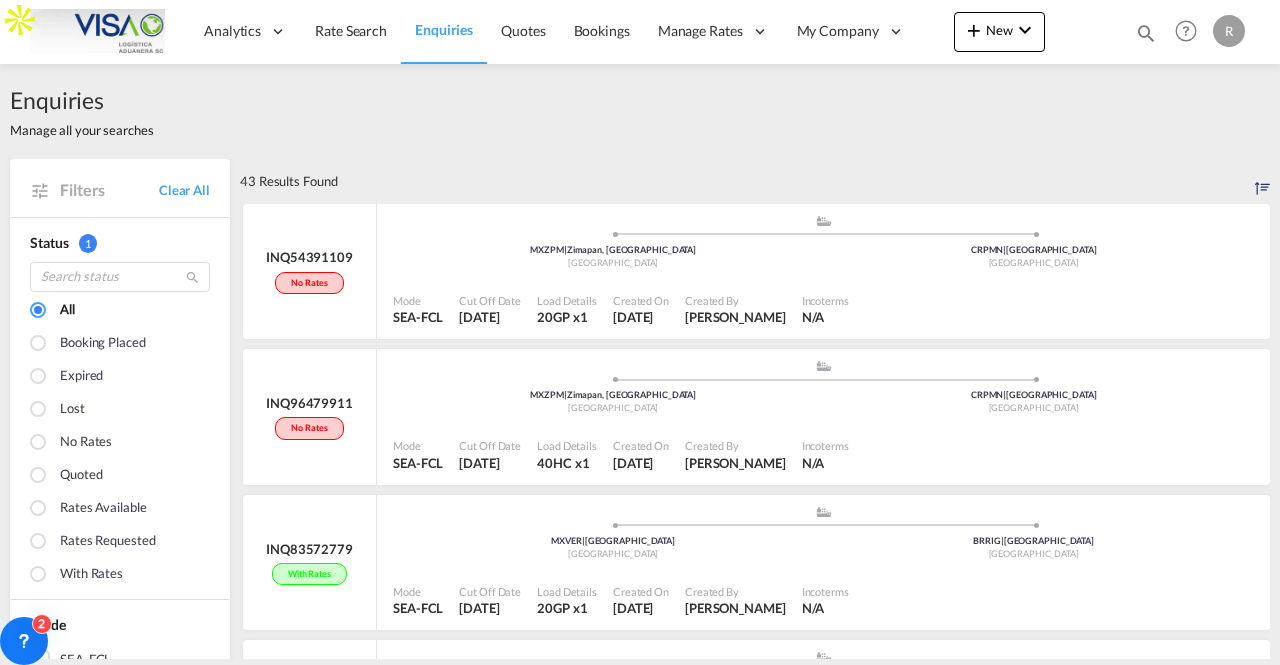 click on "Enquiries
Manage all your searches" at bounding box center [640, 111] 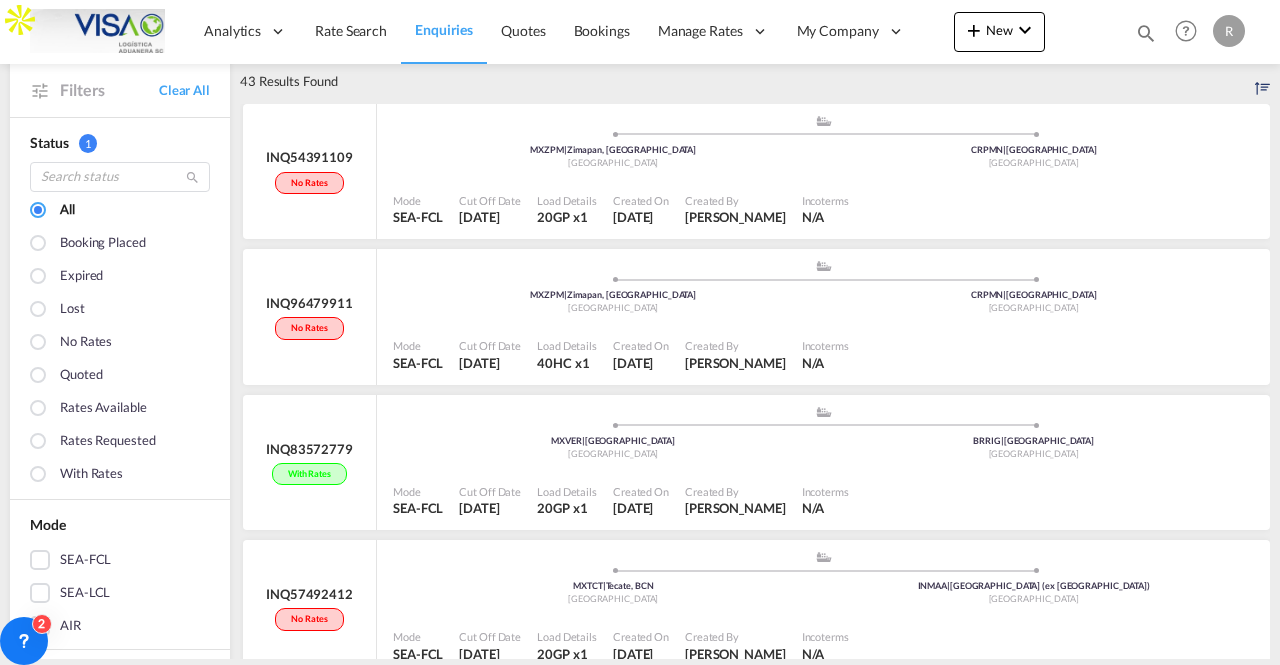 scroll, scrollTop: 0, scrollLeft: 0, axis: both 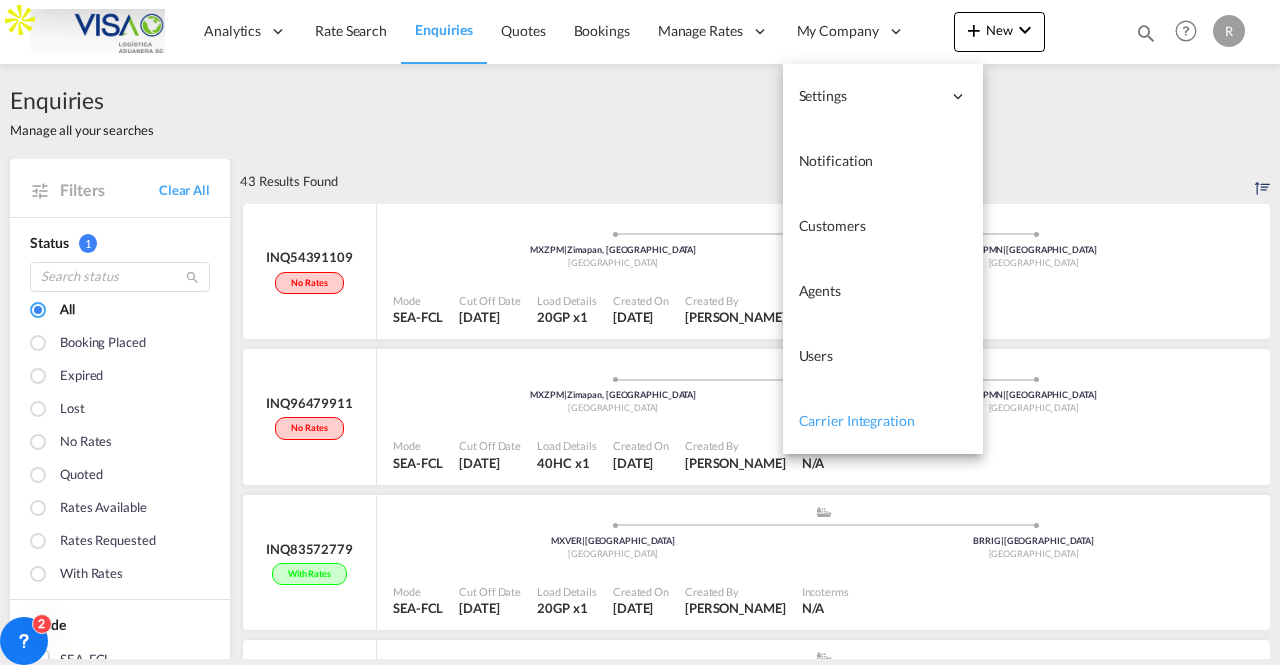 click on "Carrier Integration" at bounding box center [857, 420] 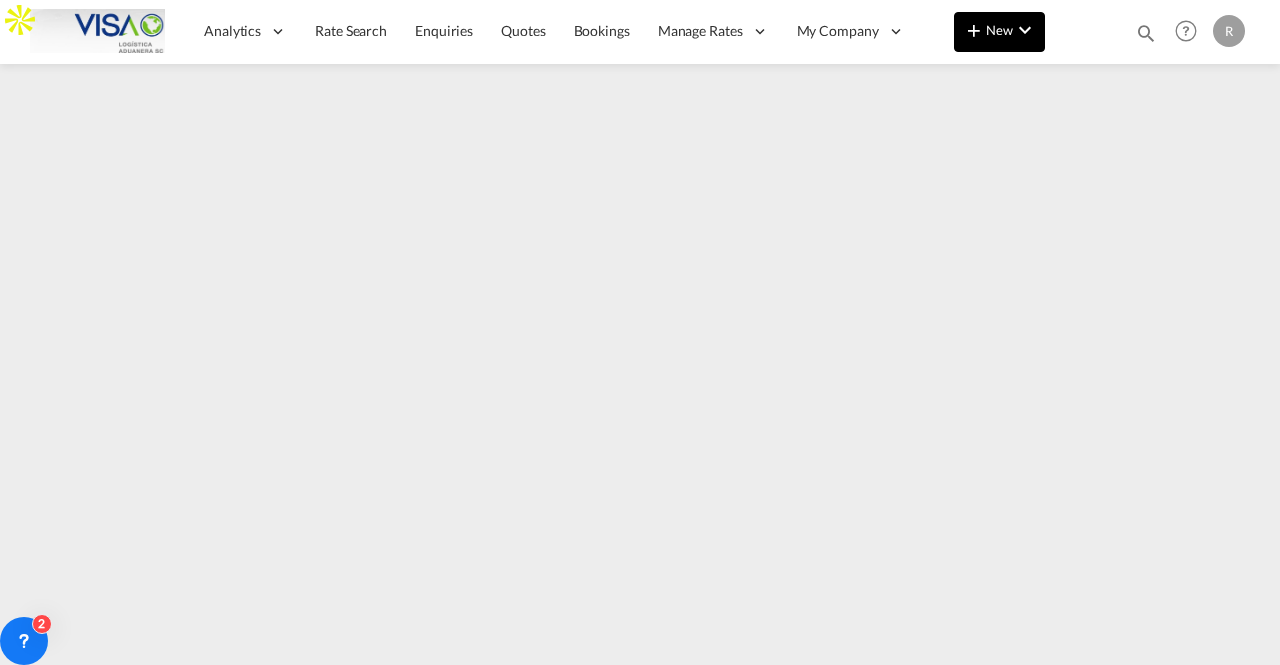 click at bounding box center (1025, 30) 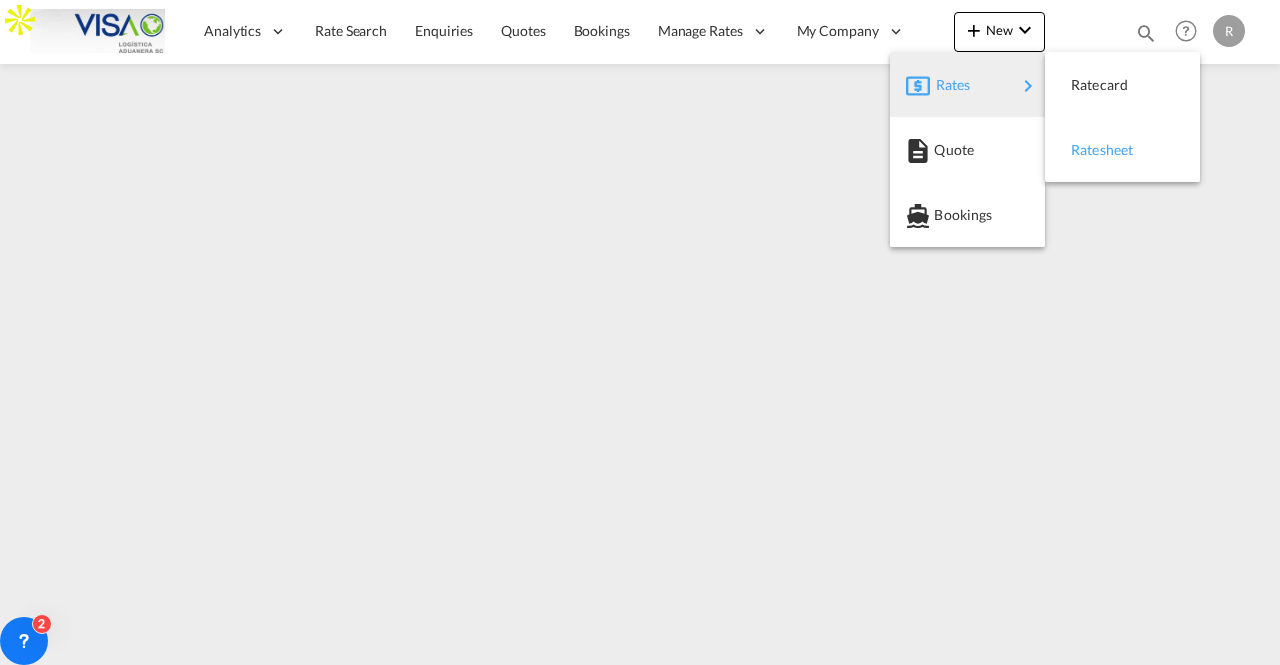 click on "Ratesheet" at bounding box center (1082, 150) 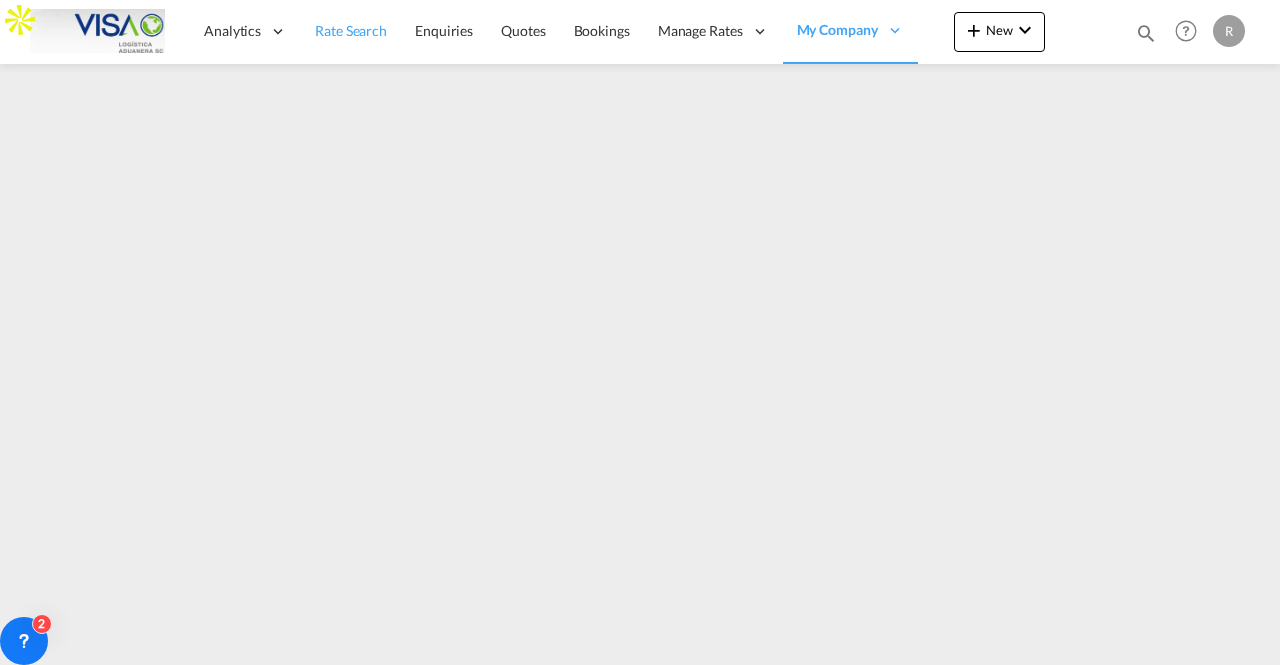 click on "Rate Search" at bounding box center (351, 30) 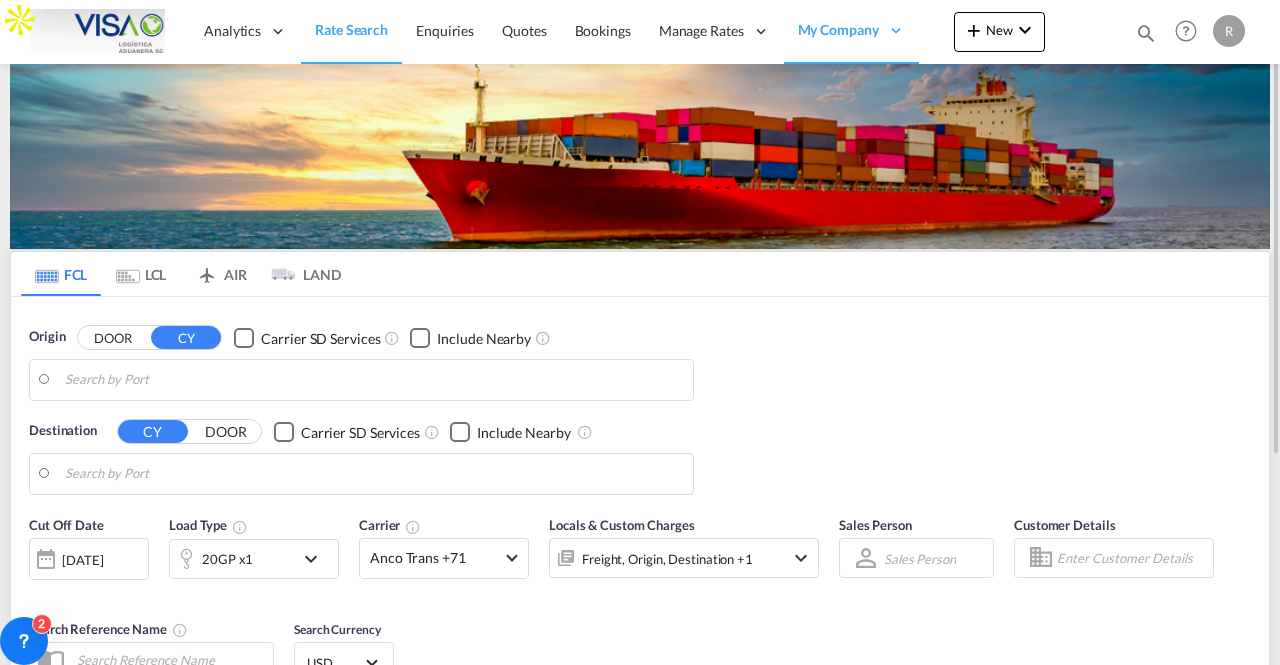 click at bounding box center [374, 380] 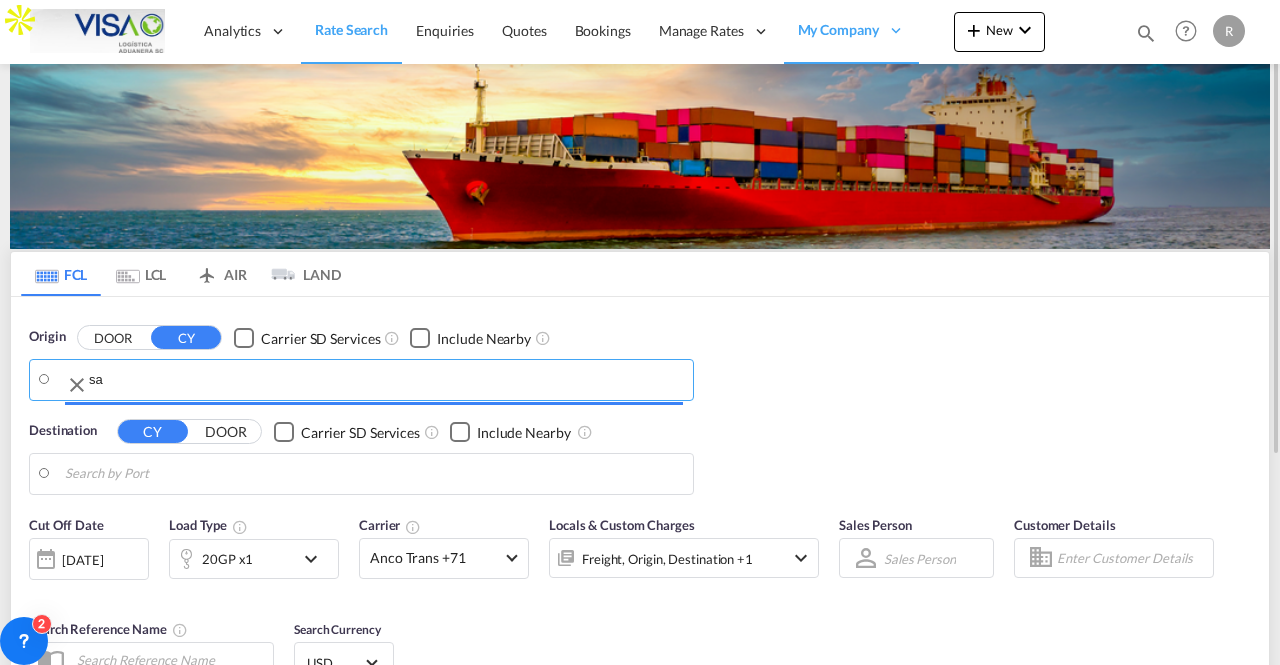 type on "s" 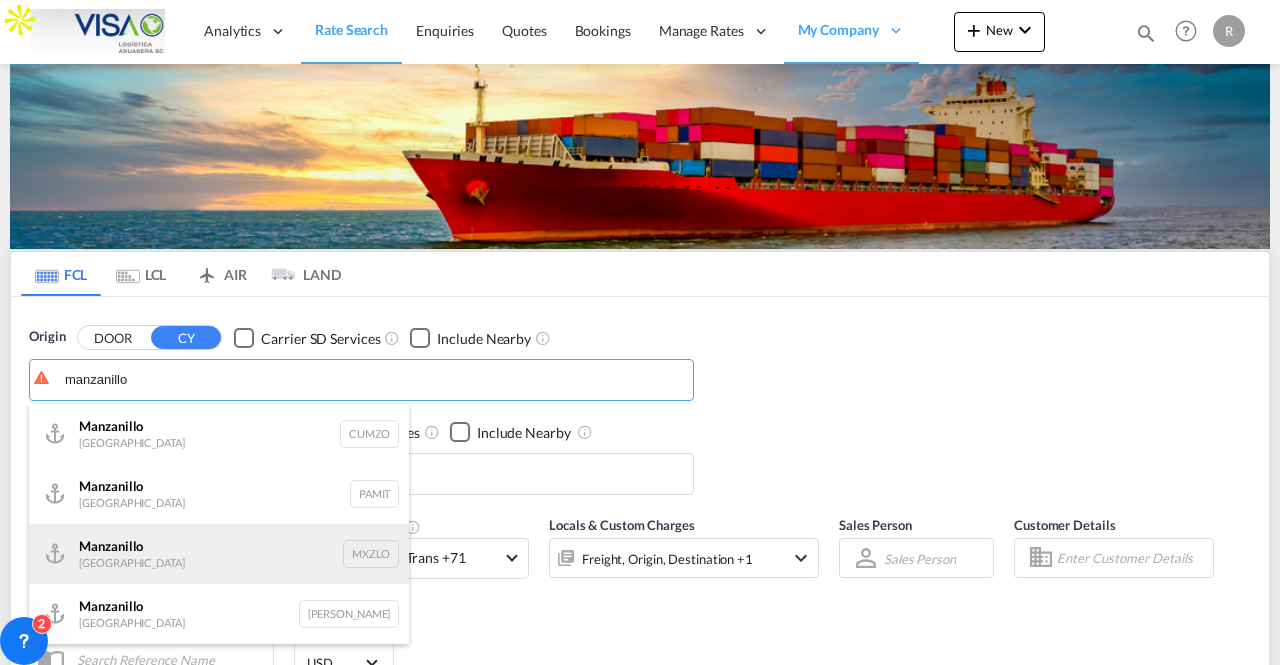 click on "Manzanillo Mexico
MXZLO" at bounding box center [219, 554] 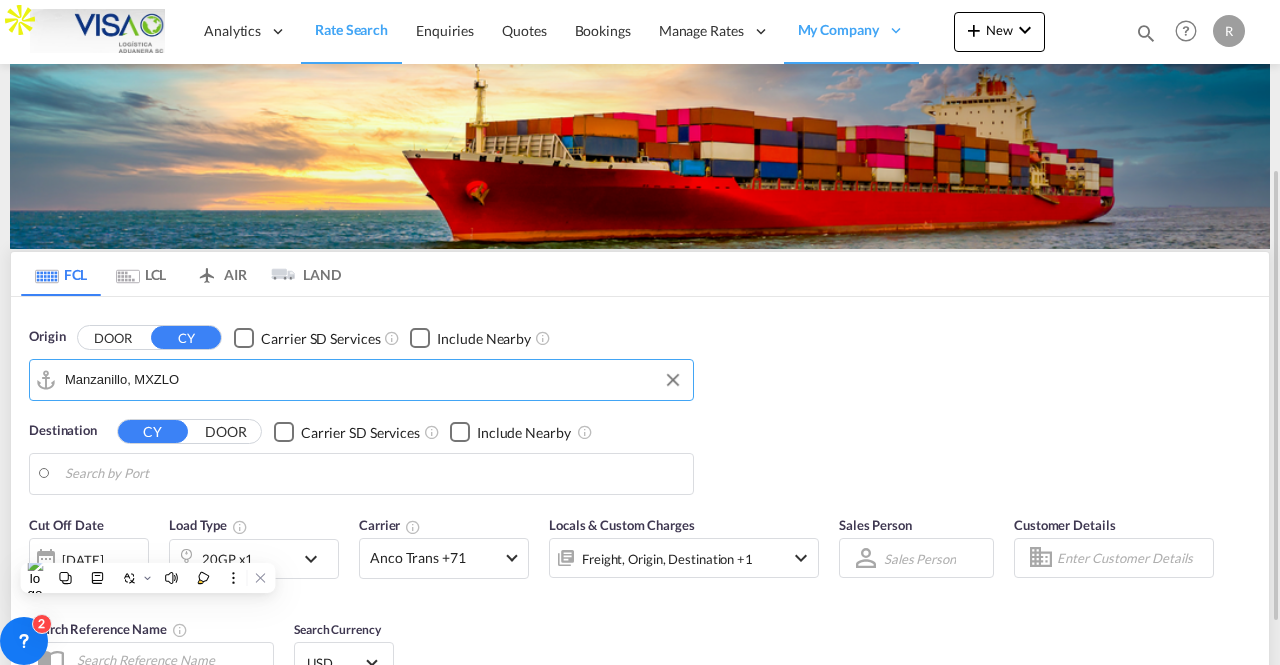 scroll, scrollTop: 100, scrollLeft: 0, axis: vertical 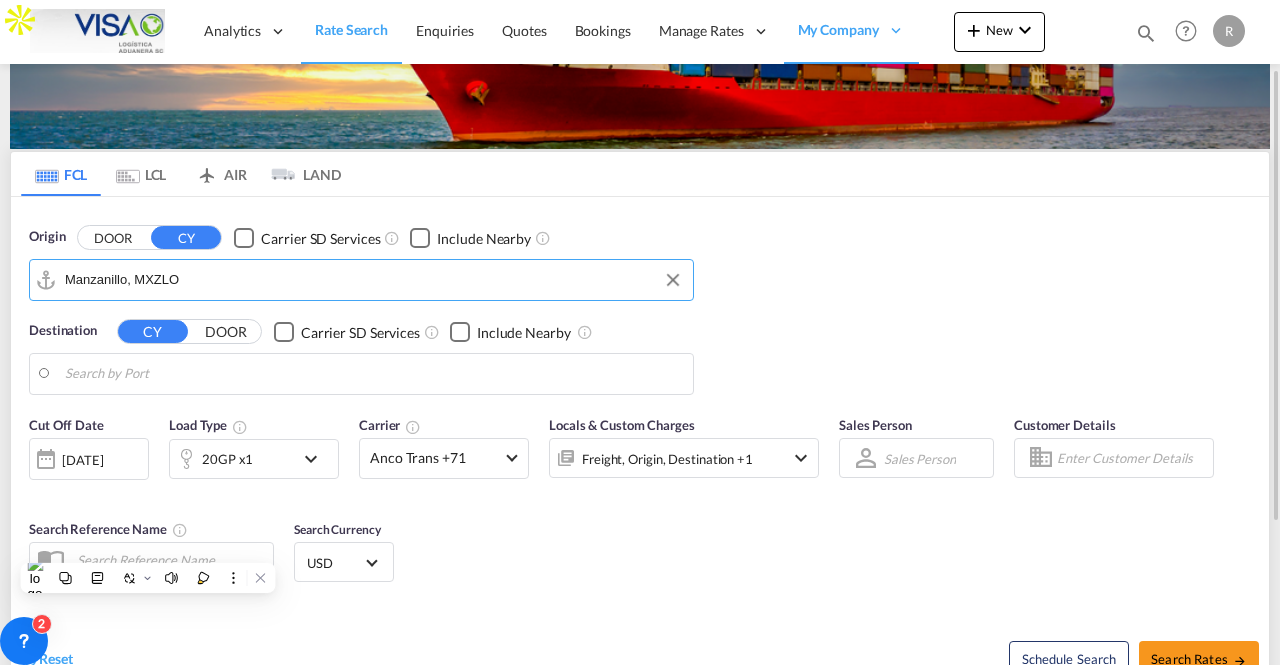 click at bounding box center (374, 374) 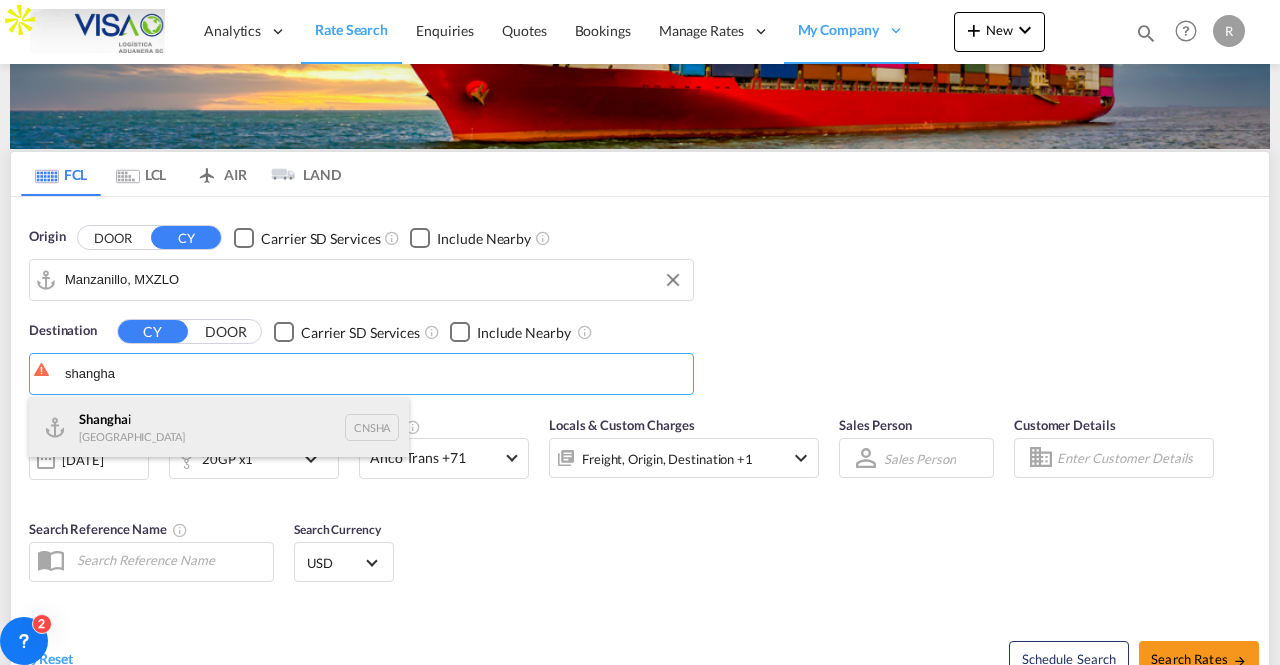 click on "Shangha i
[GEOGRAPHIC_DATA]
[GEOGRAPHIC_DATA]" at bounding box center [219, 427] 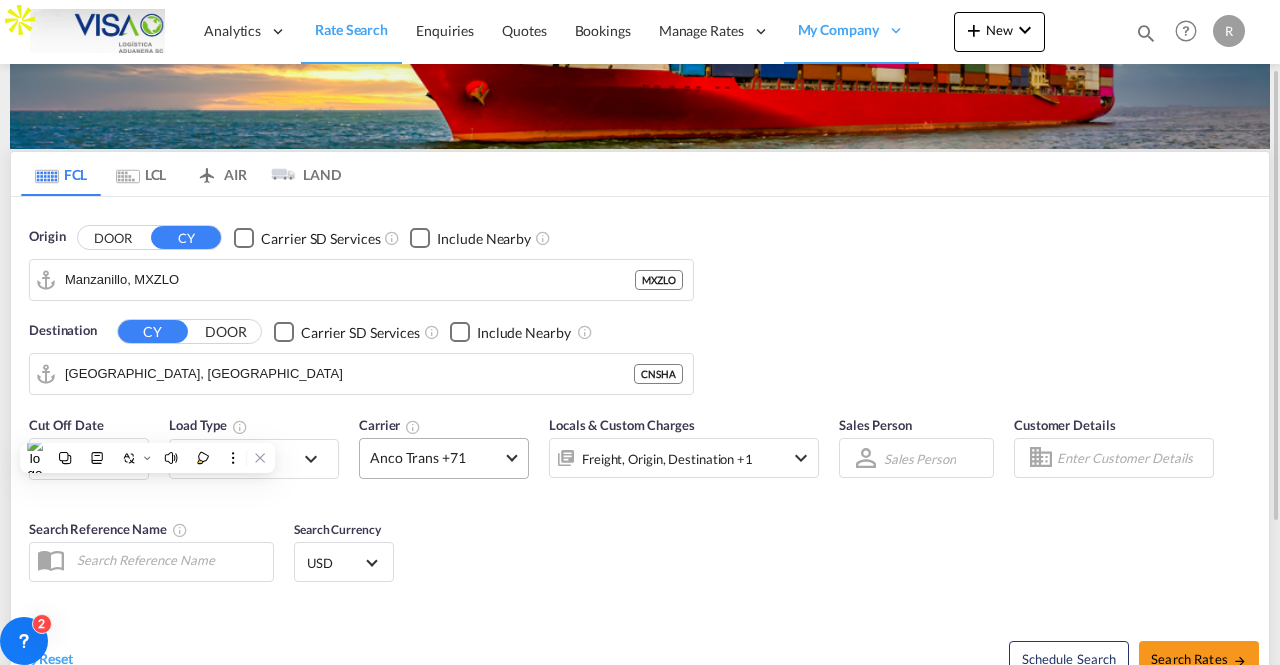 click on "Anco Trans +71" at bounding box center (435, 458) 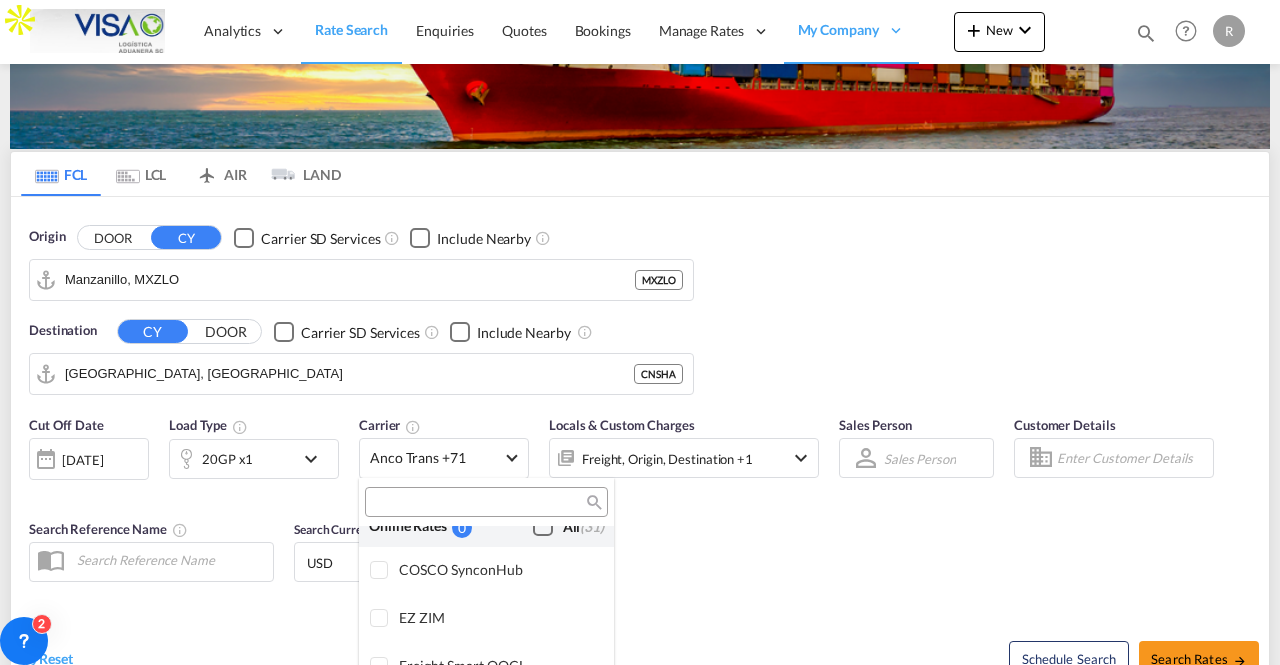 scroll, scrollTop: 0, scrollLeft: 0, axis: both 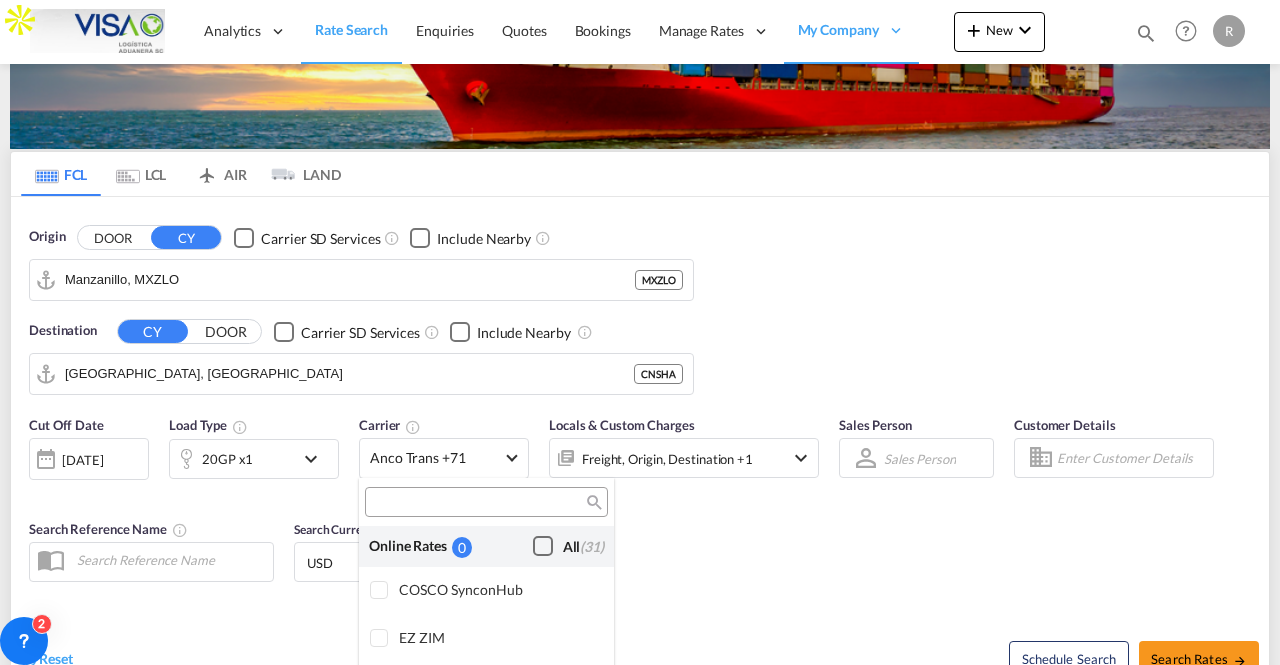click at bounding box center [543, 546] 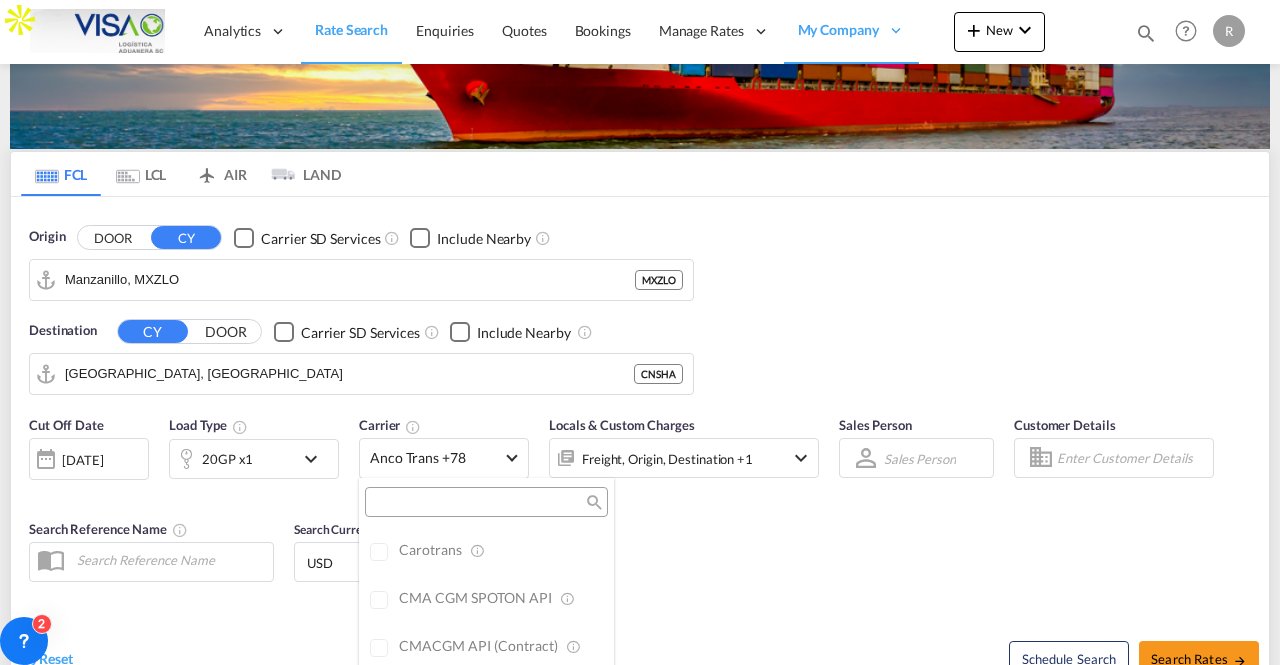scroll, scrollTop: 500, scrollLeft: 0, axis: vertical 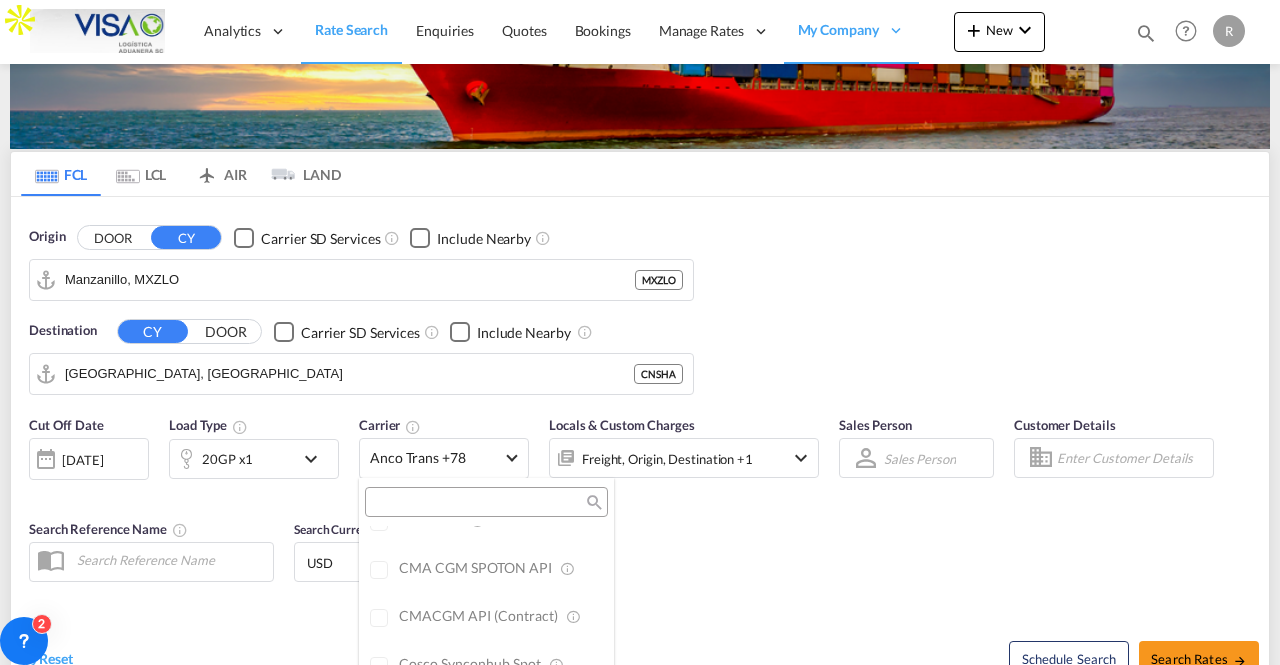 click at bounding box center [640, 332] 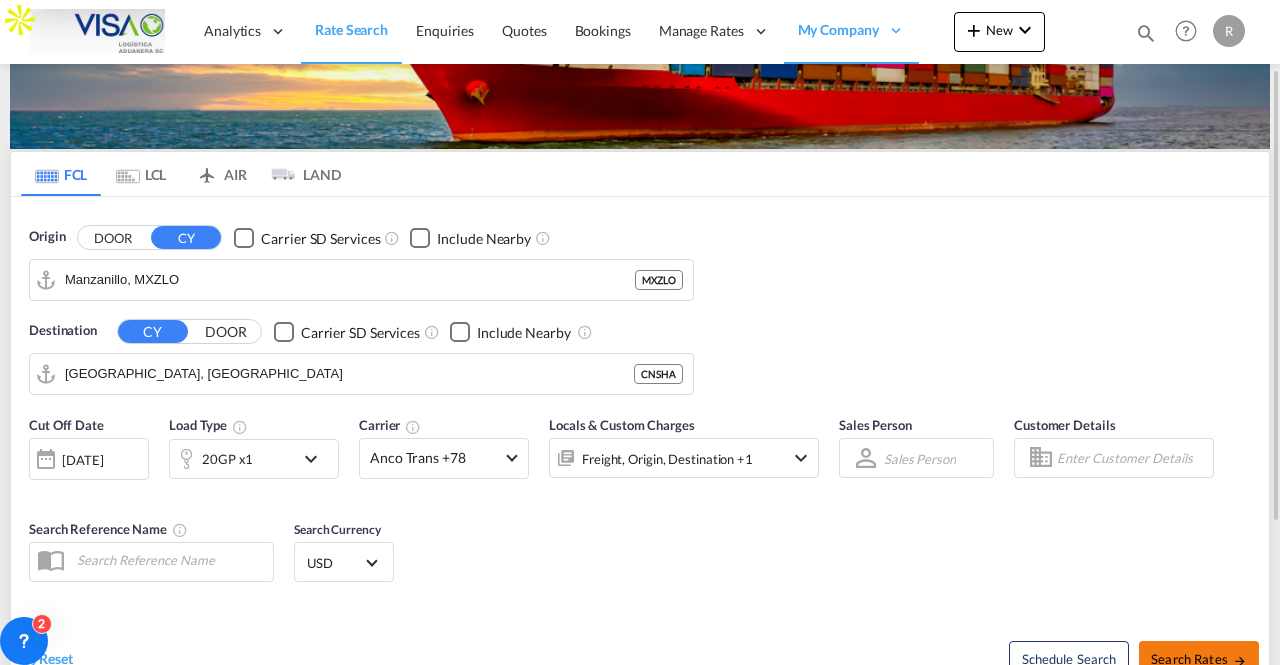 click on "Search Rates" at bounding box center [1199, 659] 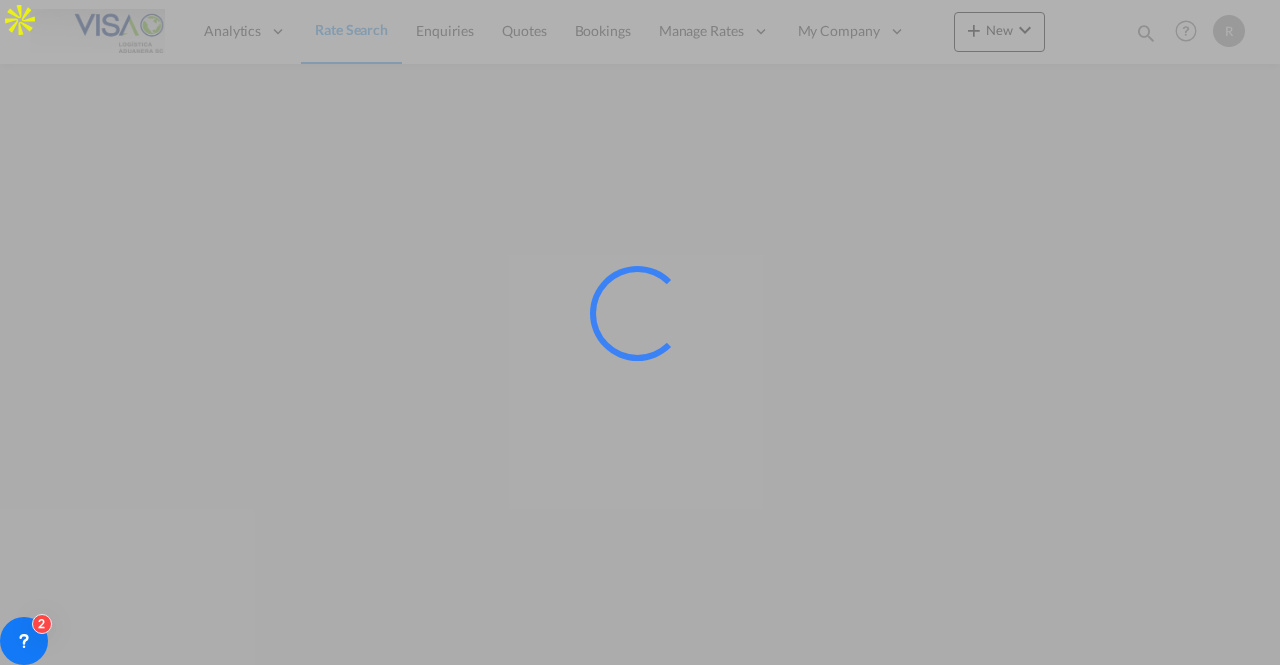 scroll, scrollTop: 0, scrollLeft: 0, axis: both 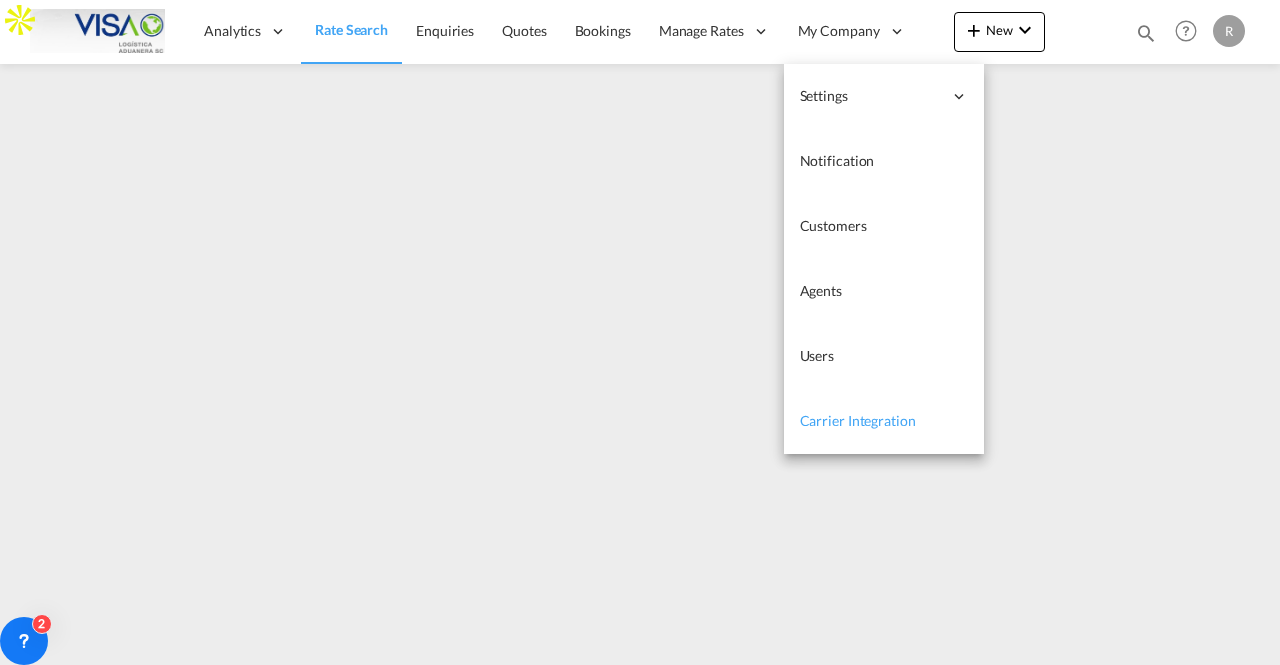 click on "Carrier Integration" at bounding box center (858, 420) 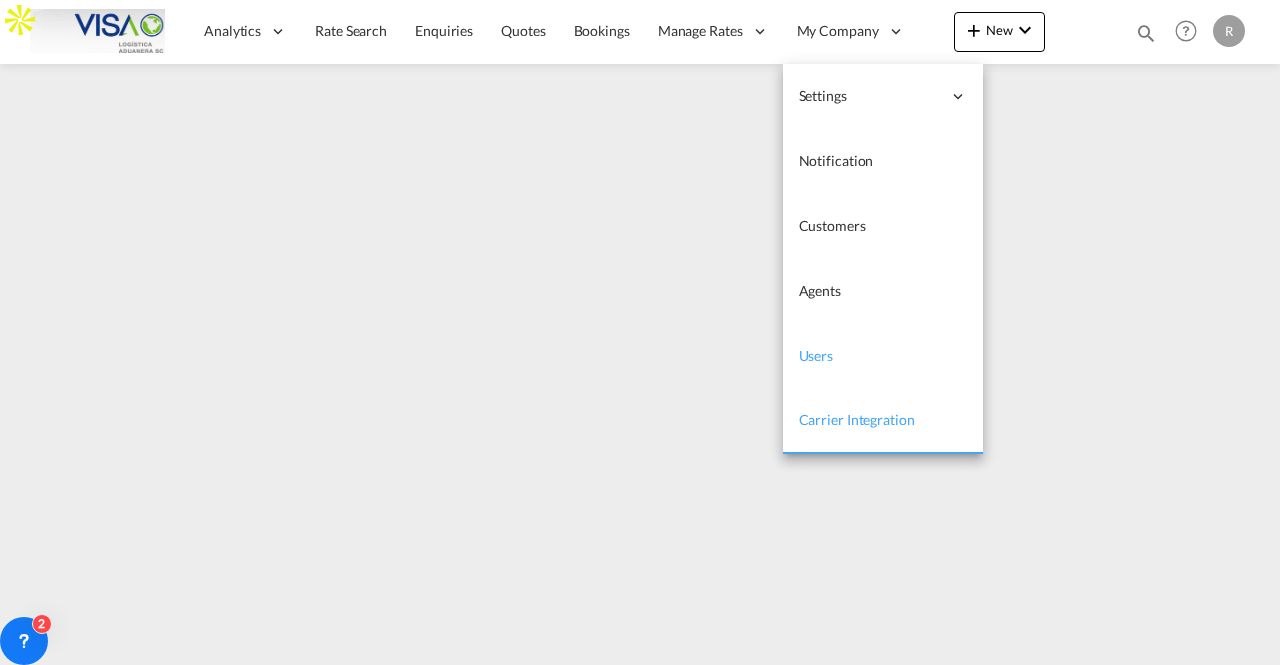 click on "Users" at bounding box center (816, 356) 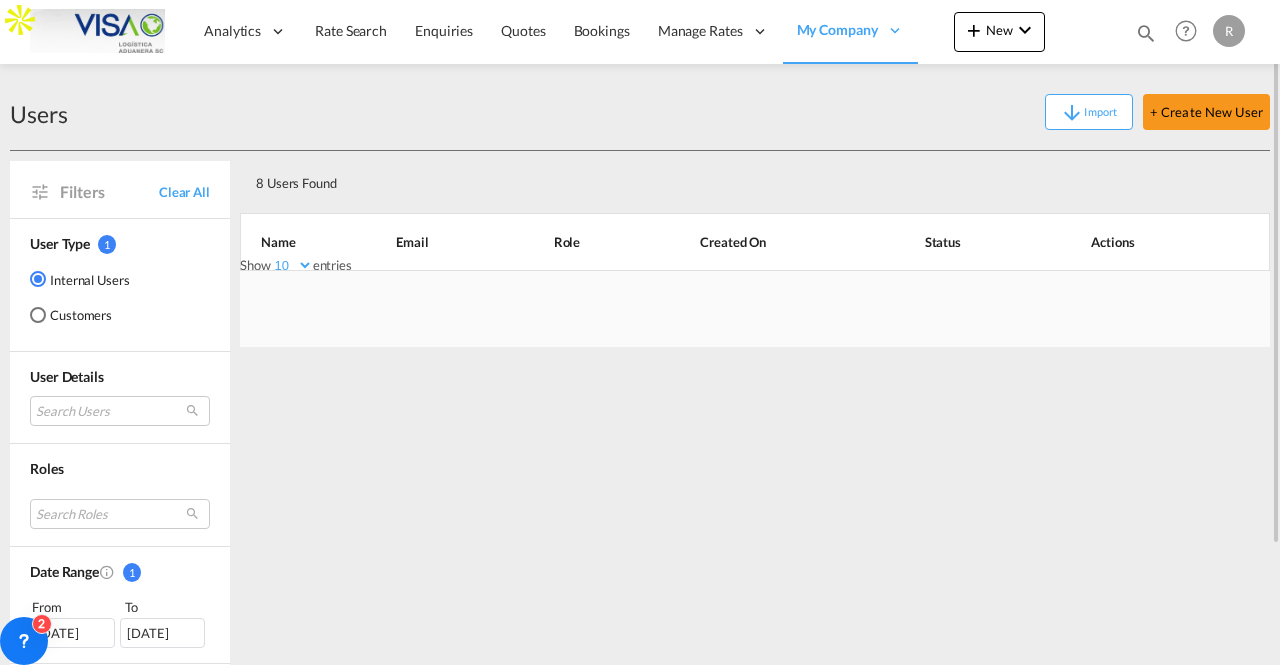 scroll, scrollTop: 100, scrollLeft: 0, axis: vertical 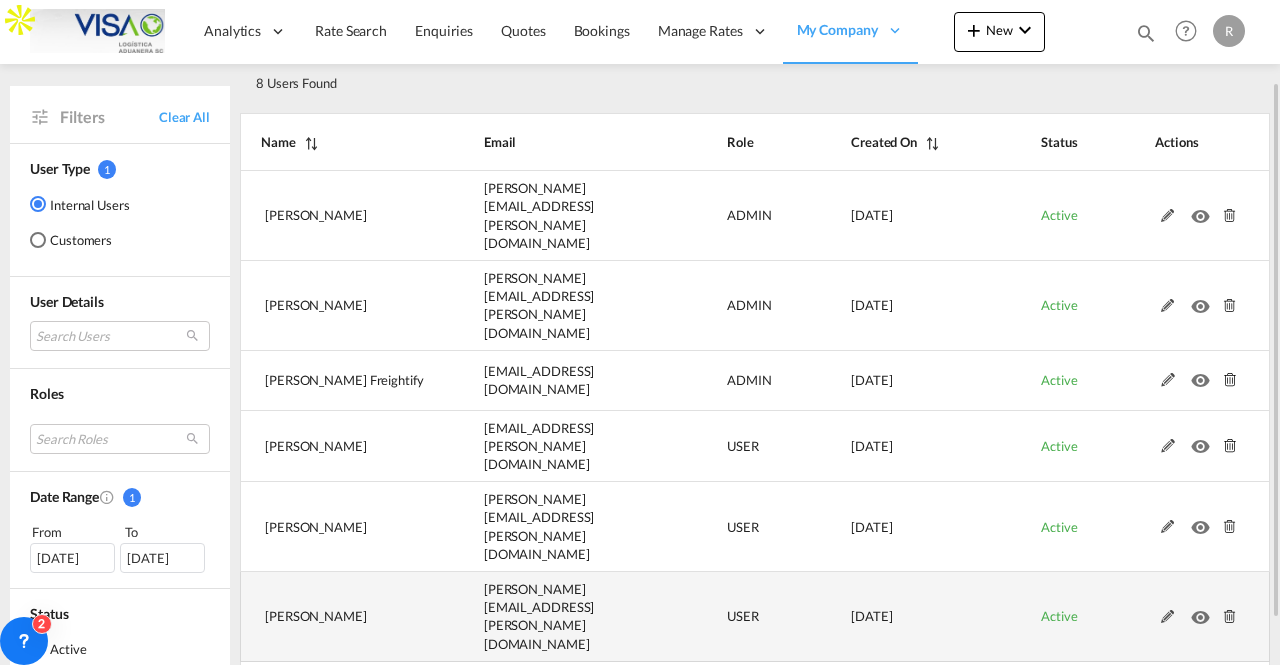 click at bounding box center [1204, 612] 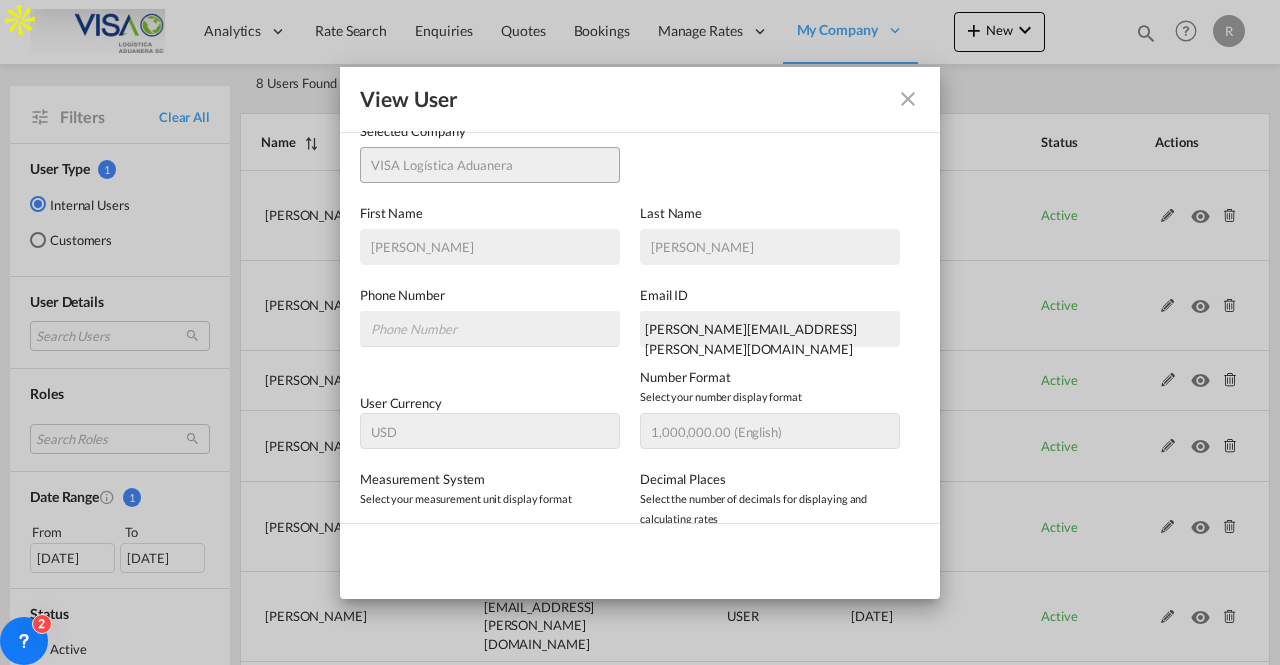 scroll, scrollTop: 0, scrollLeft: 0, axis: both 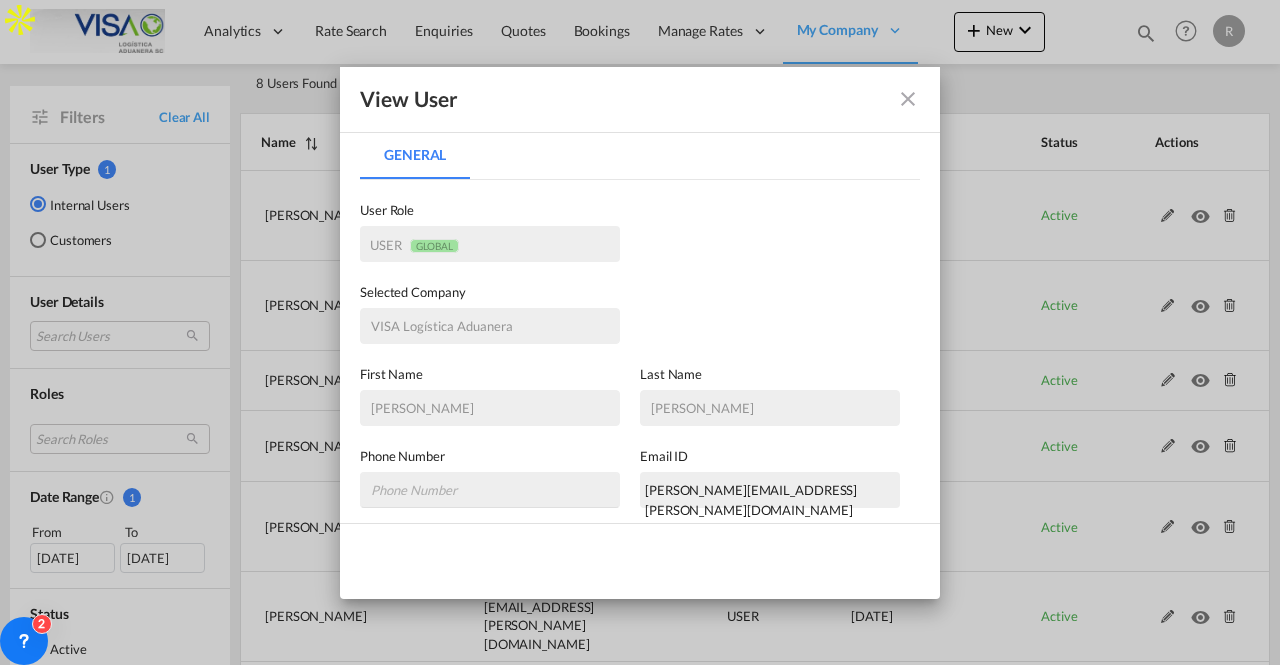 click on "USER  GLOBAL" at bounding box center [490, 245] 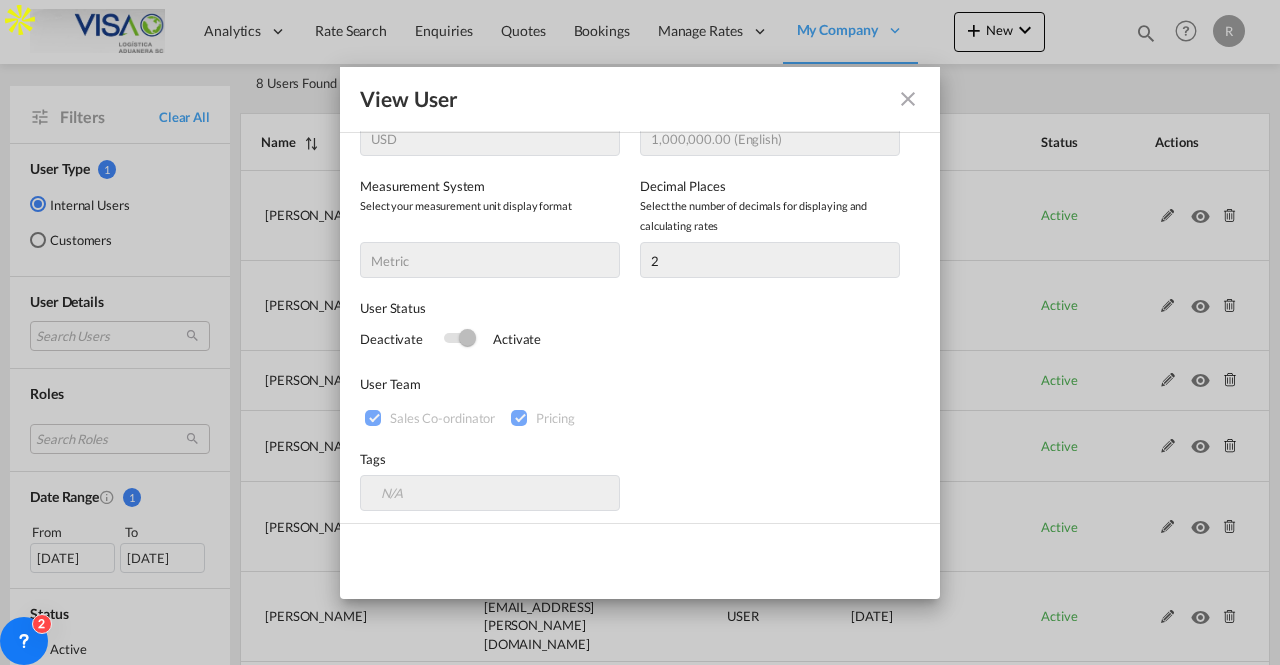 scroll, scrollTop: 461, scrollLeft: 0, axis: vertical 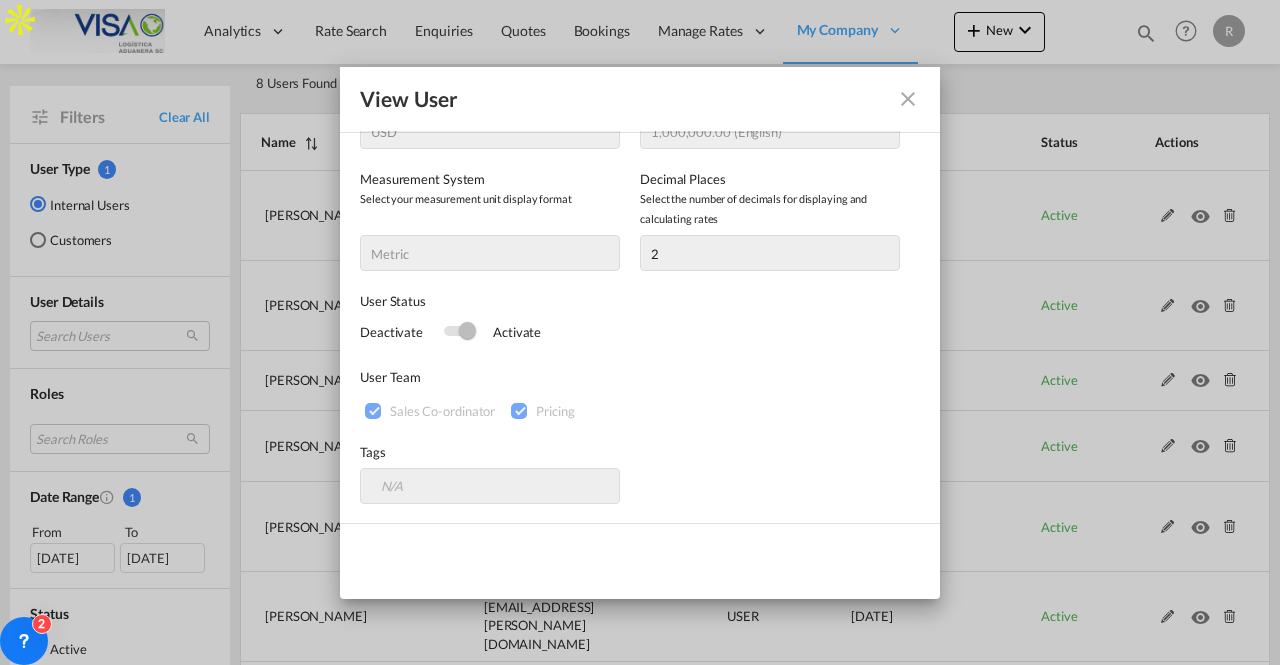 click at bounding box center [908, 99] 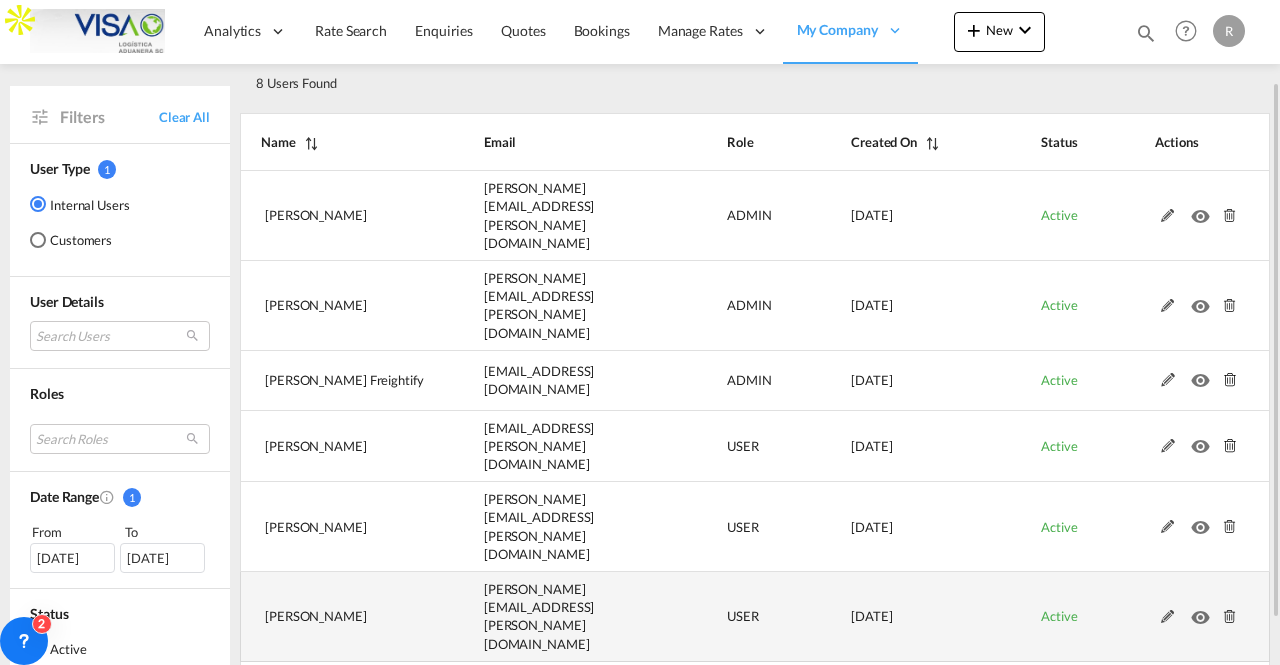 click at bounding box center [1168, 617] 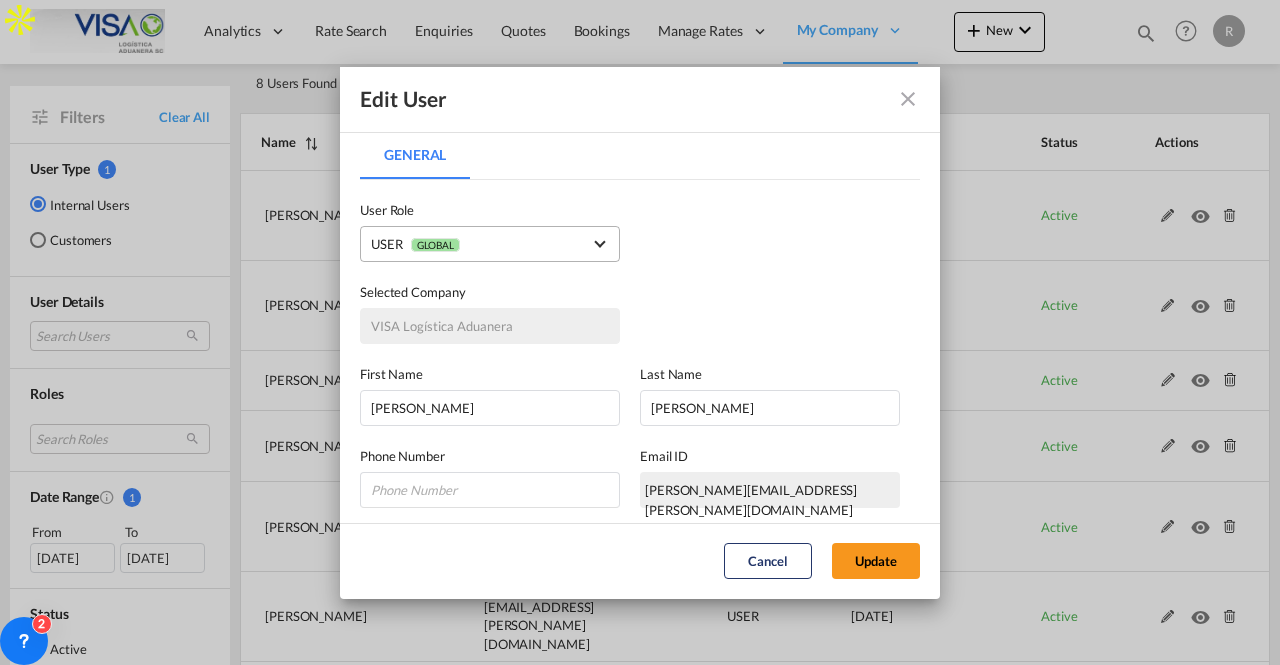 click on "USER  GLOBAL" at bounding box center (476, 244) 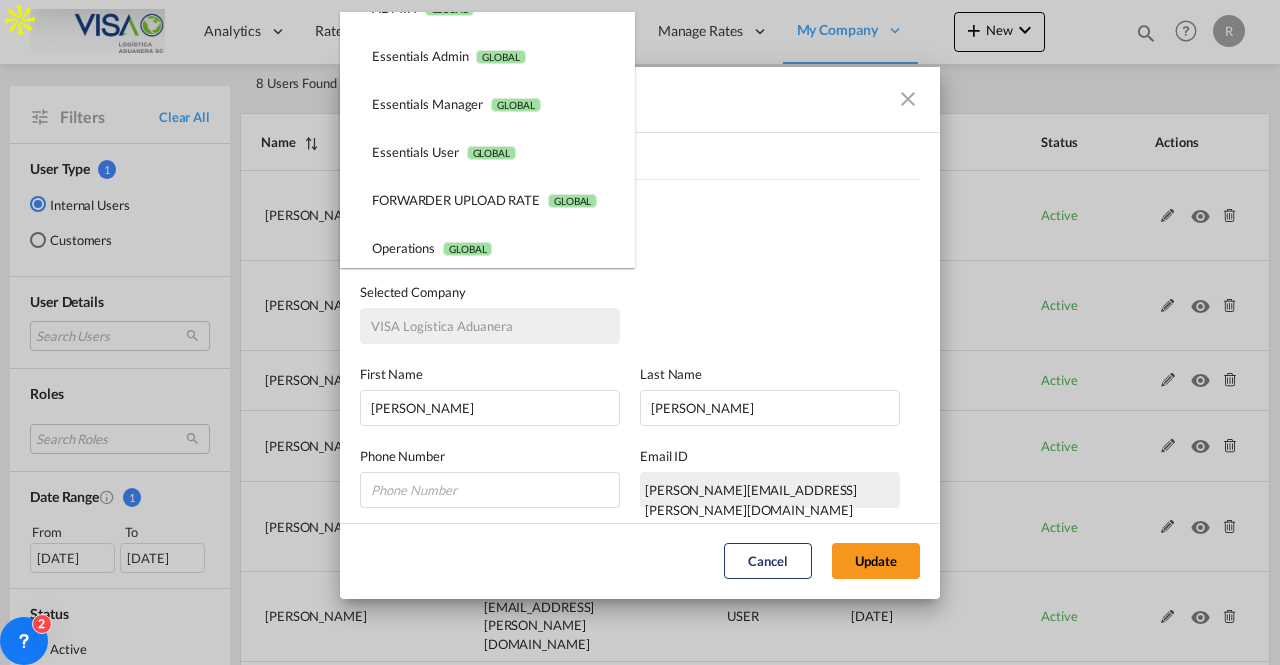 scroll, scrollTop: 0, scrollLeft: 0, axis: both 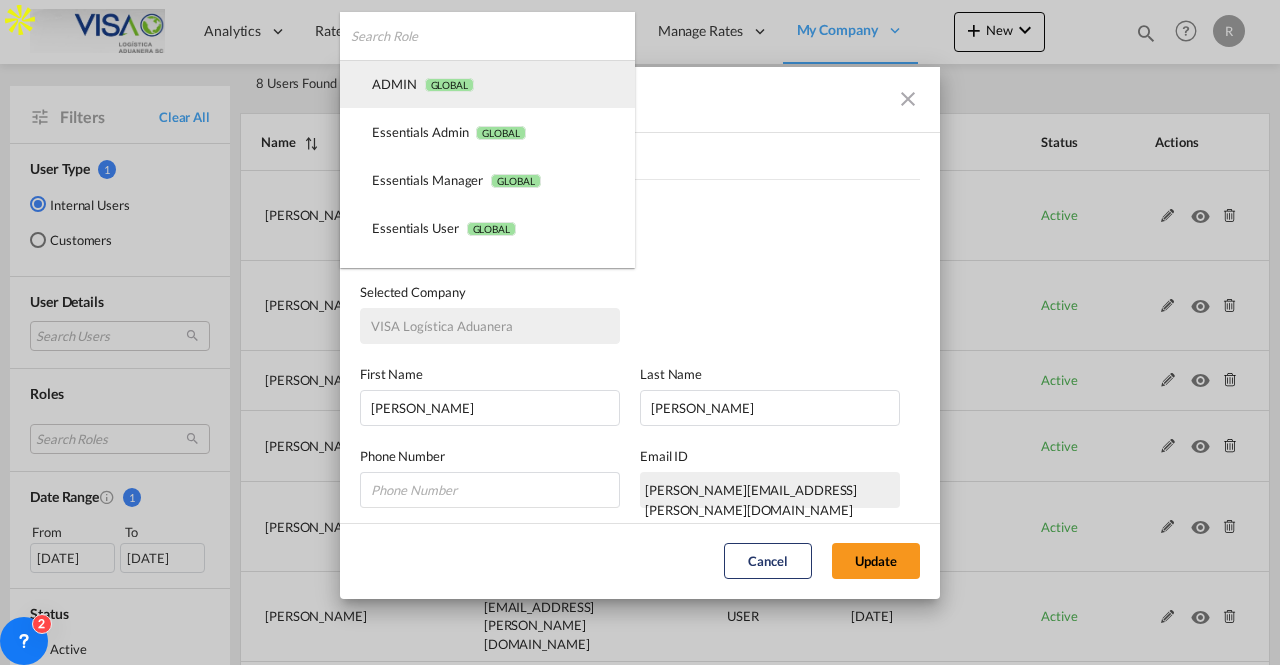 click on "GLOBAL" at bounding box center [449, 85] 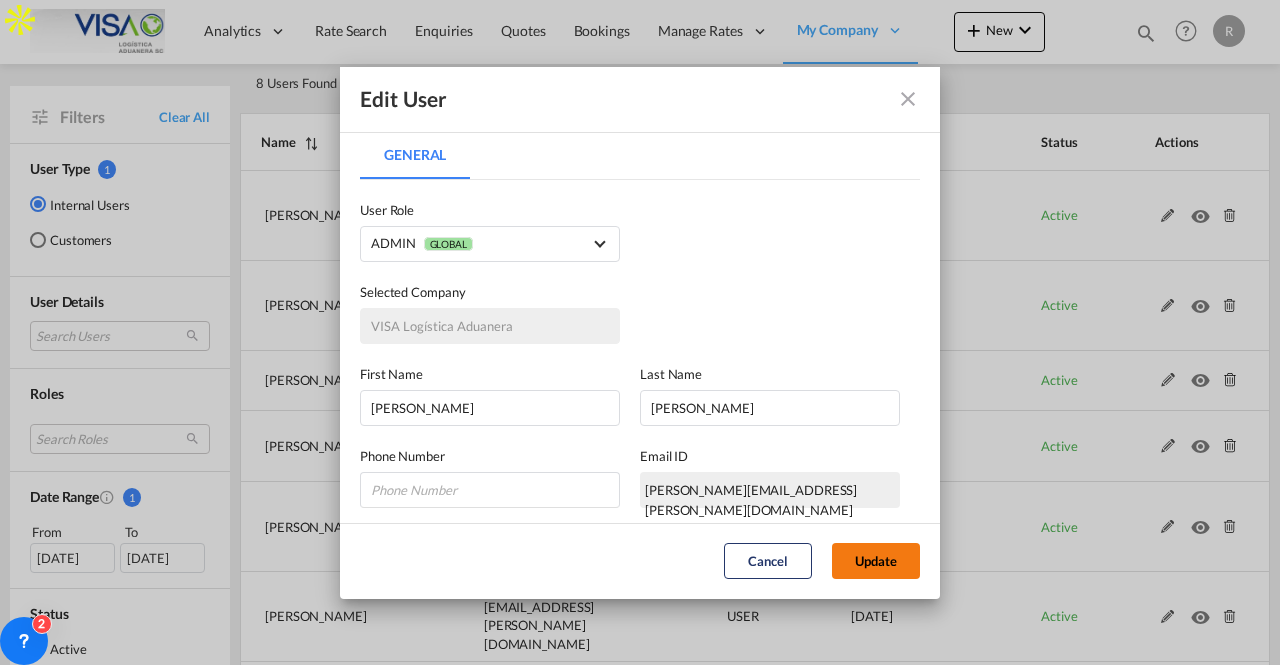 click on "Update" 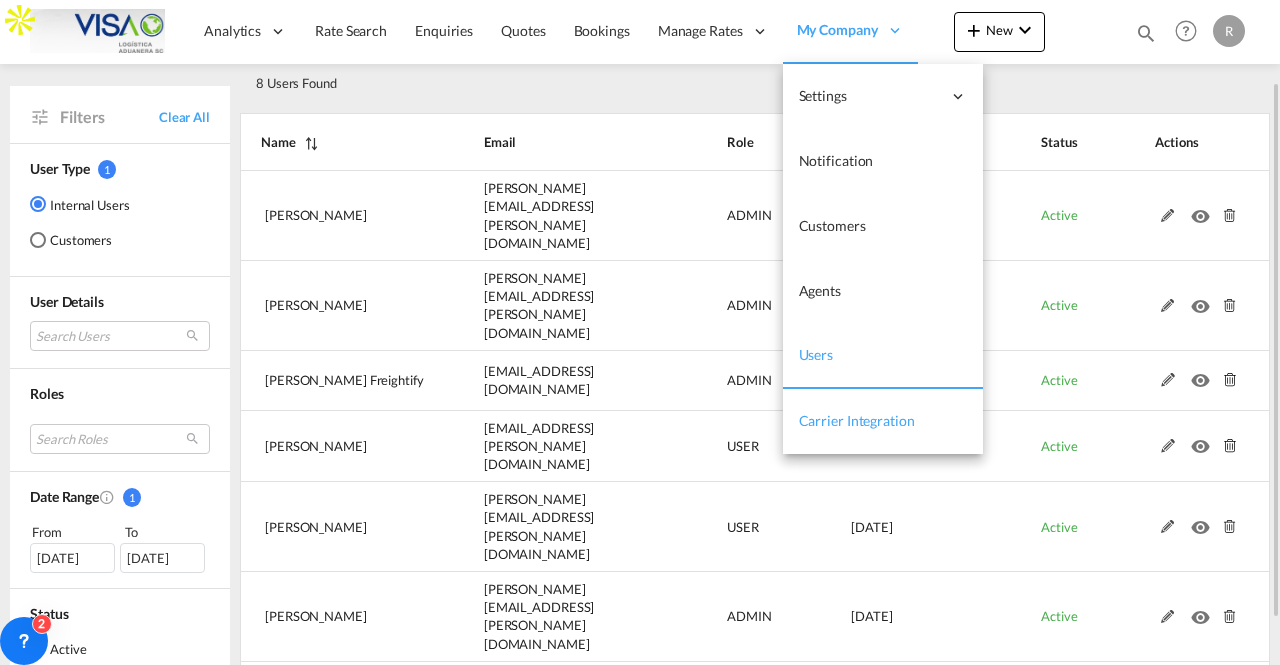 click on "Carrier Integration" at bounding box center (857, 420) 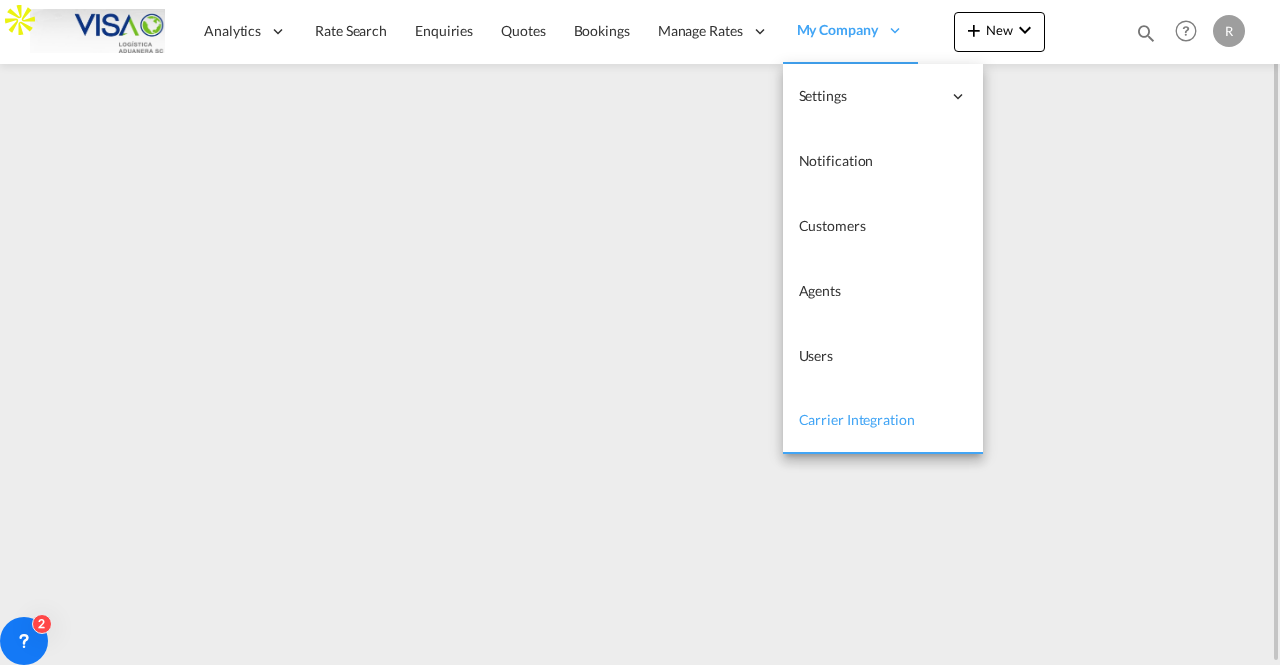 scroll, scrollTop: 0, scrollLeft: 0, axis: both 